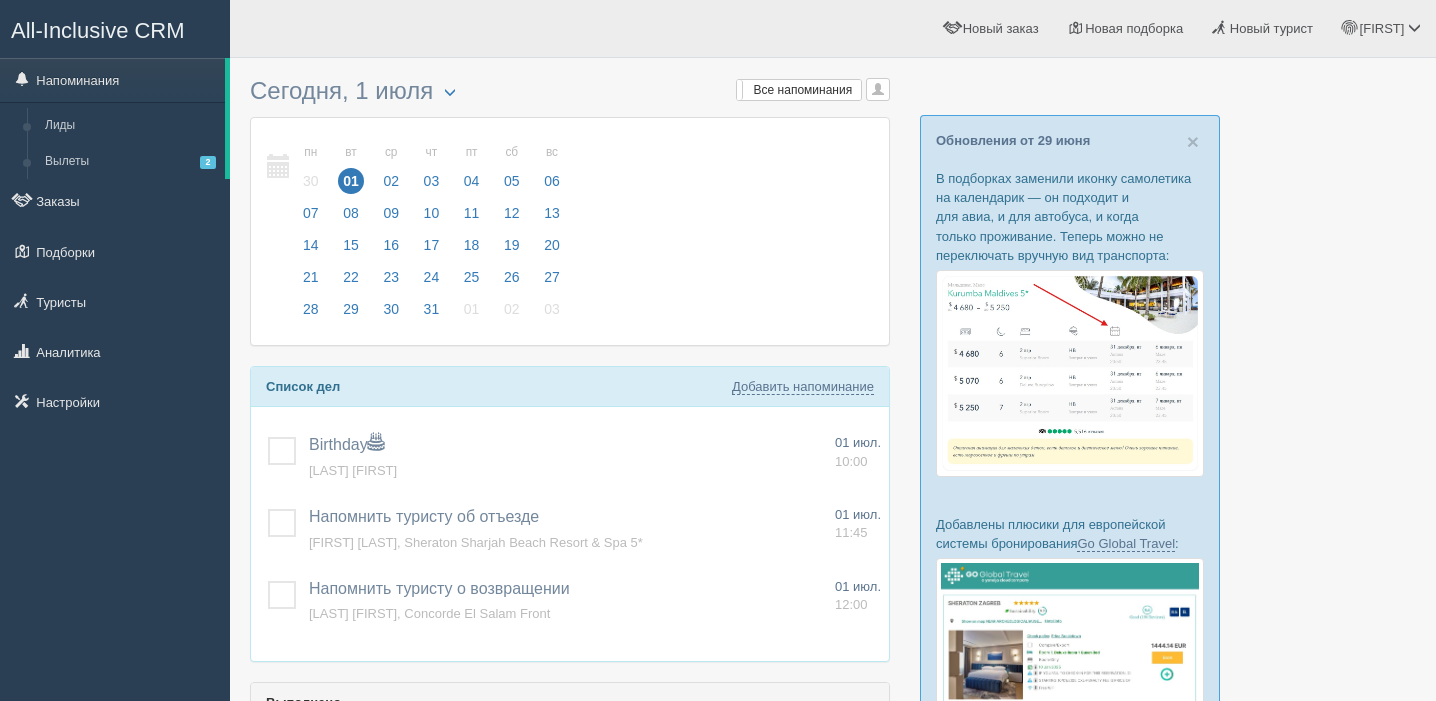 scroll, scrollTop: 0, scrollLeft: 0, axis: both 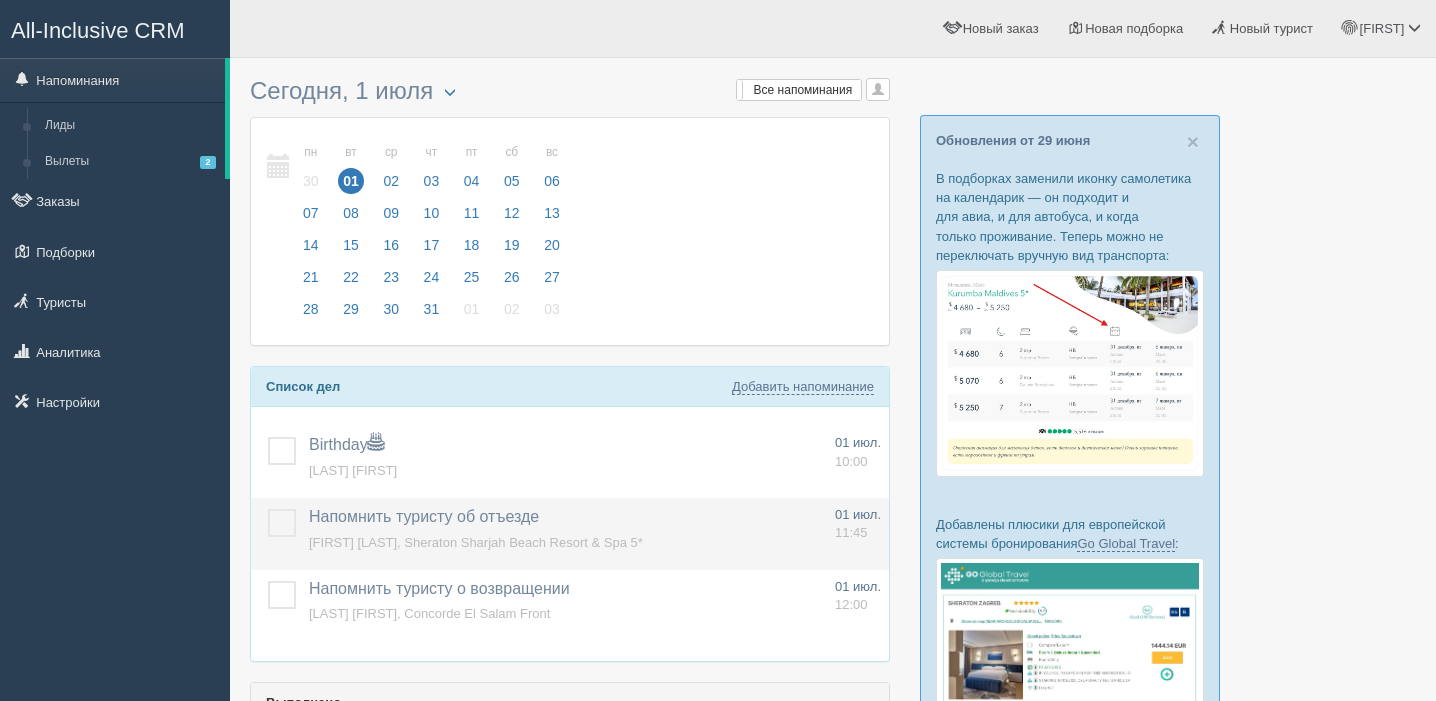 click at bounding box center (268, 509) 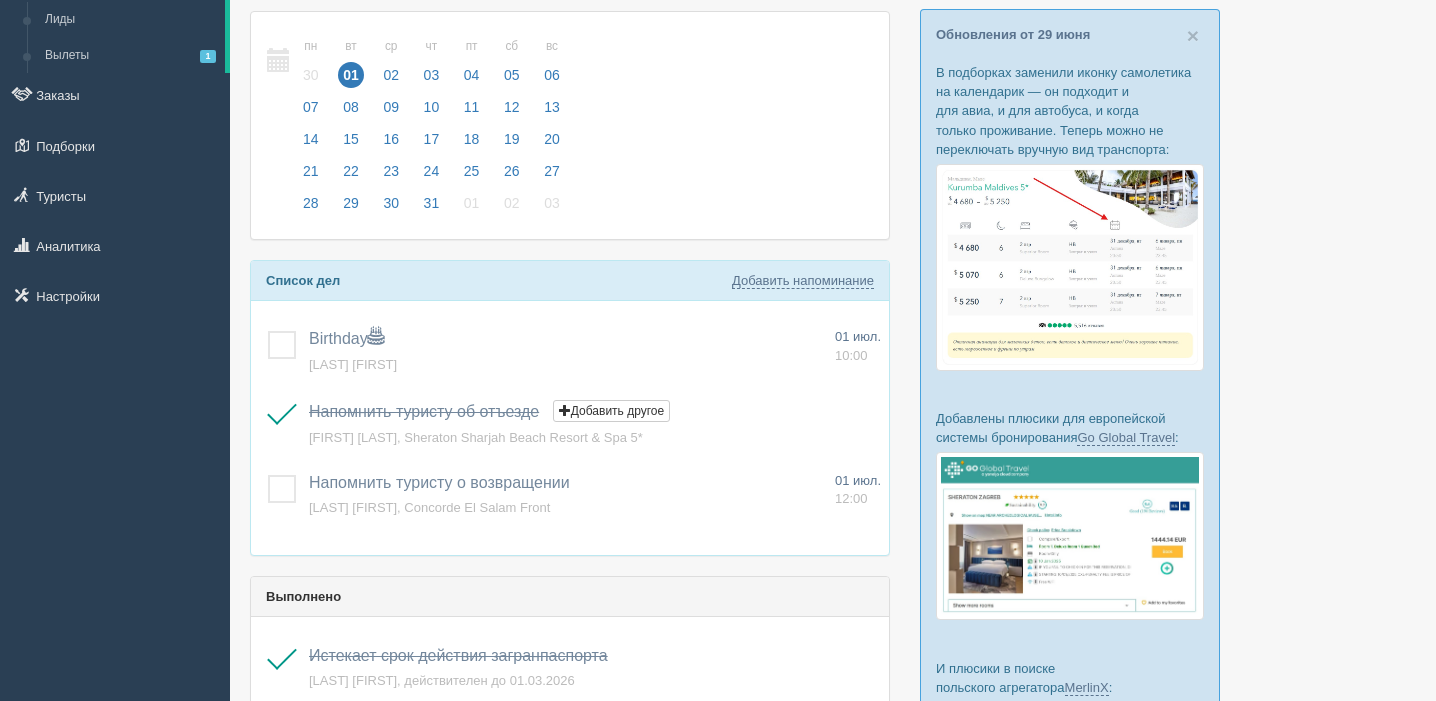 scroll, scrollTop: 154, scrollLeft: 0, axis: vertical 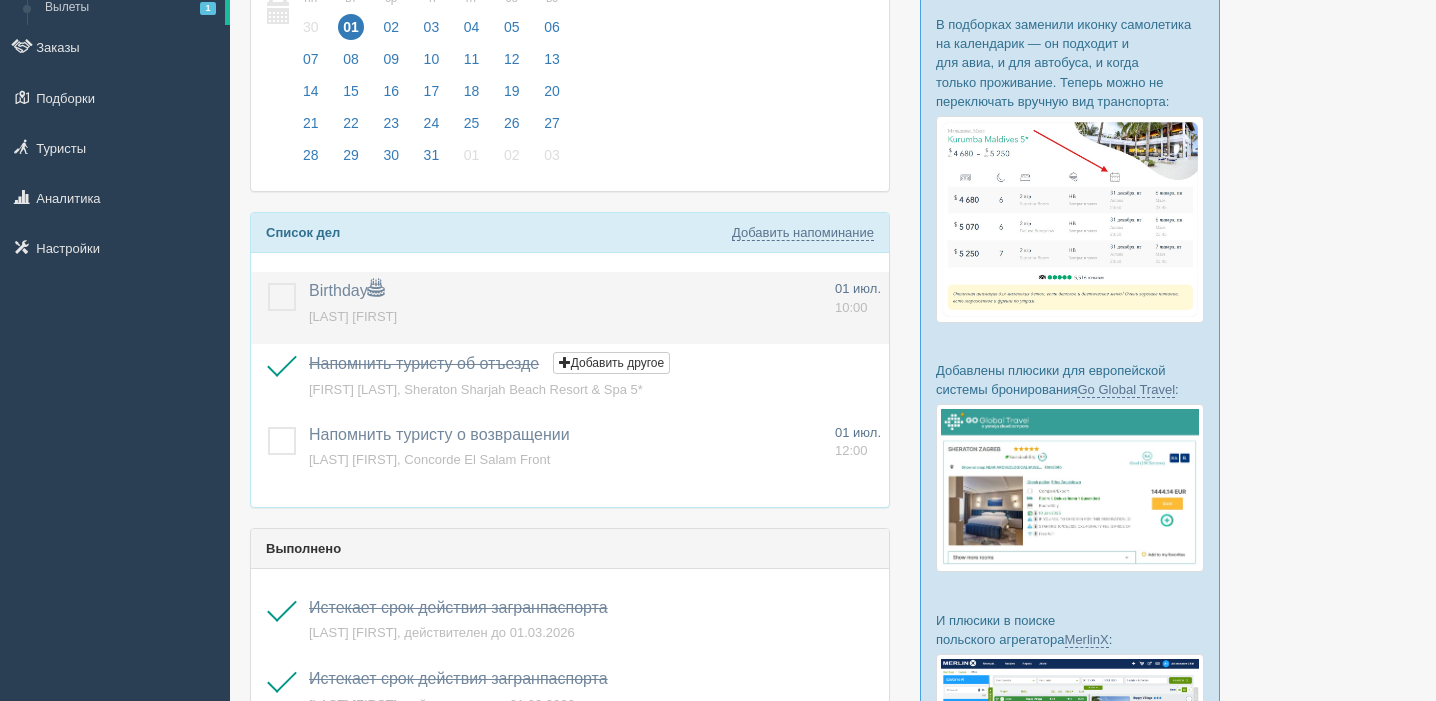 click at bounding box center (268, 283) 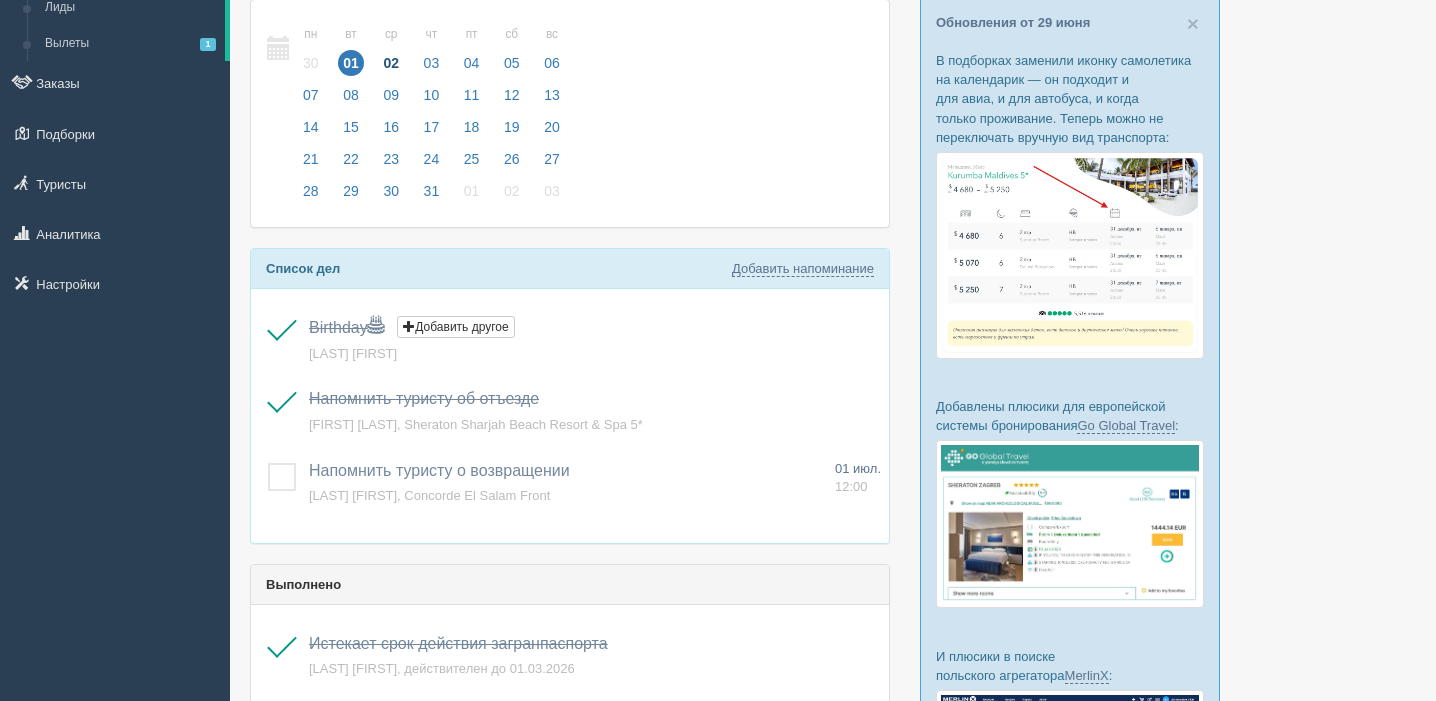 click on "02" at bounding box center [391, 63] 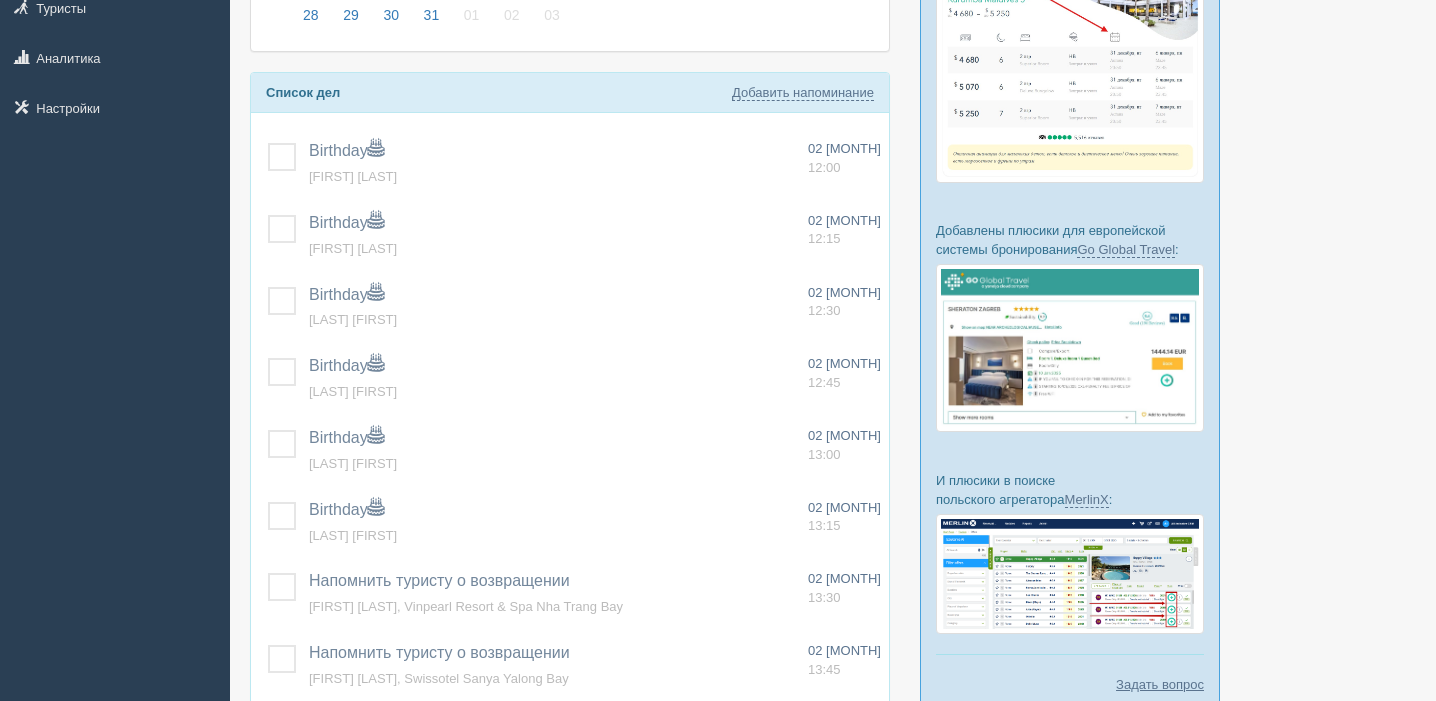 scroll, scrollTop: 301, scrollLeft: 0, axis: vertical 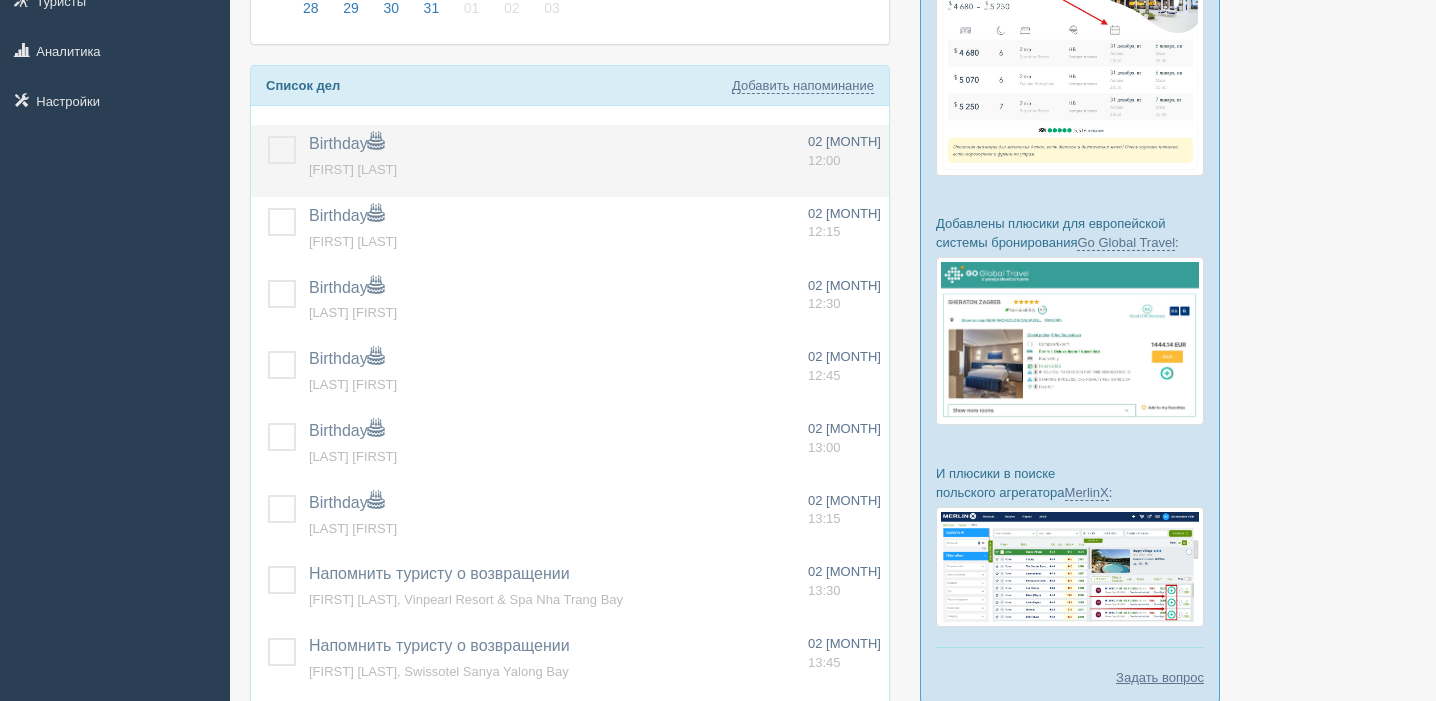 click at bounding box center (268, 136) 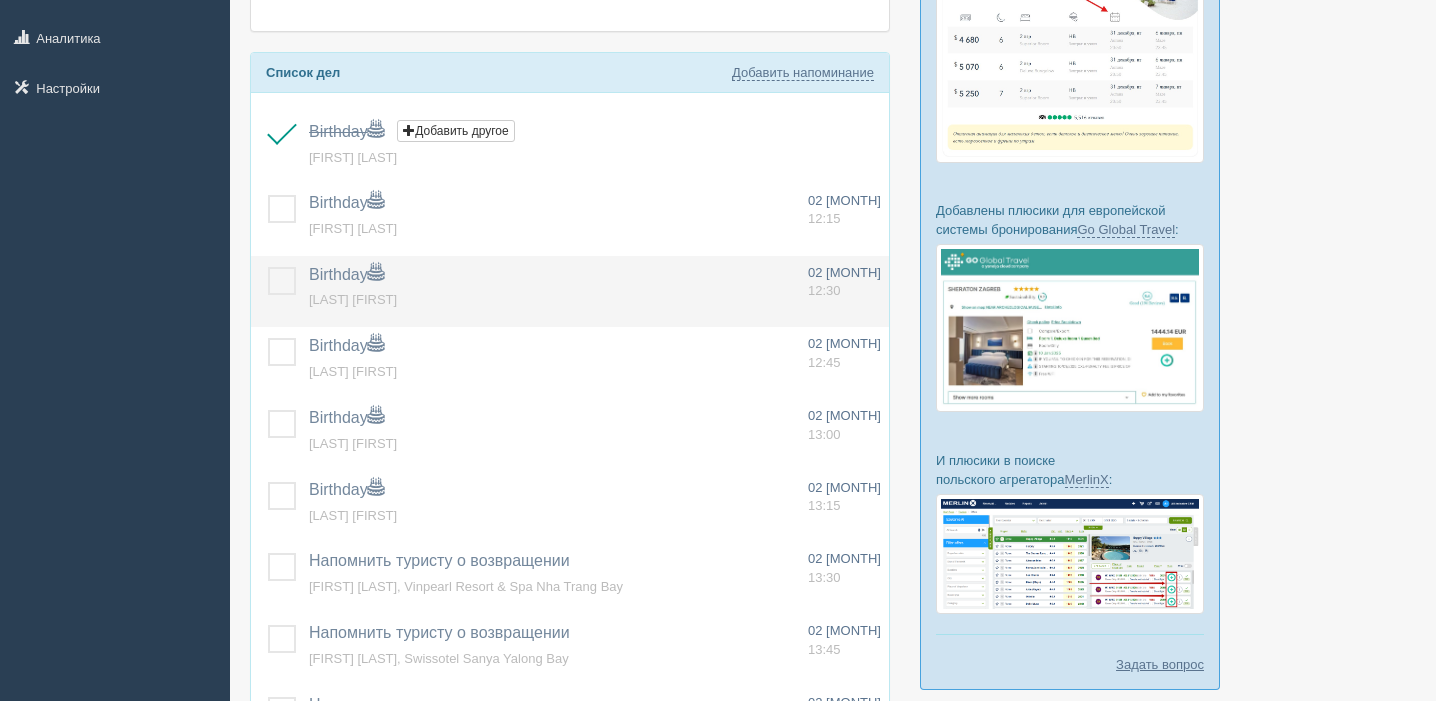 scroll, scrollTop: 316, scrollLeft: 0, axis: vertical 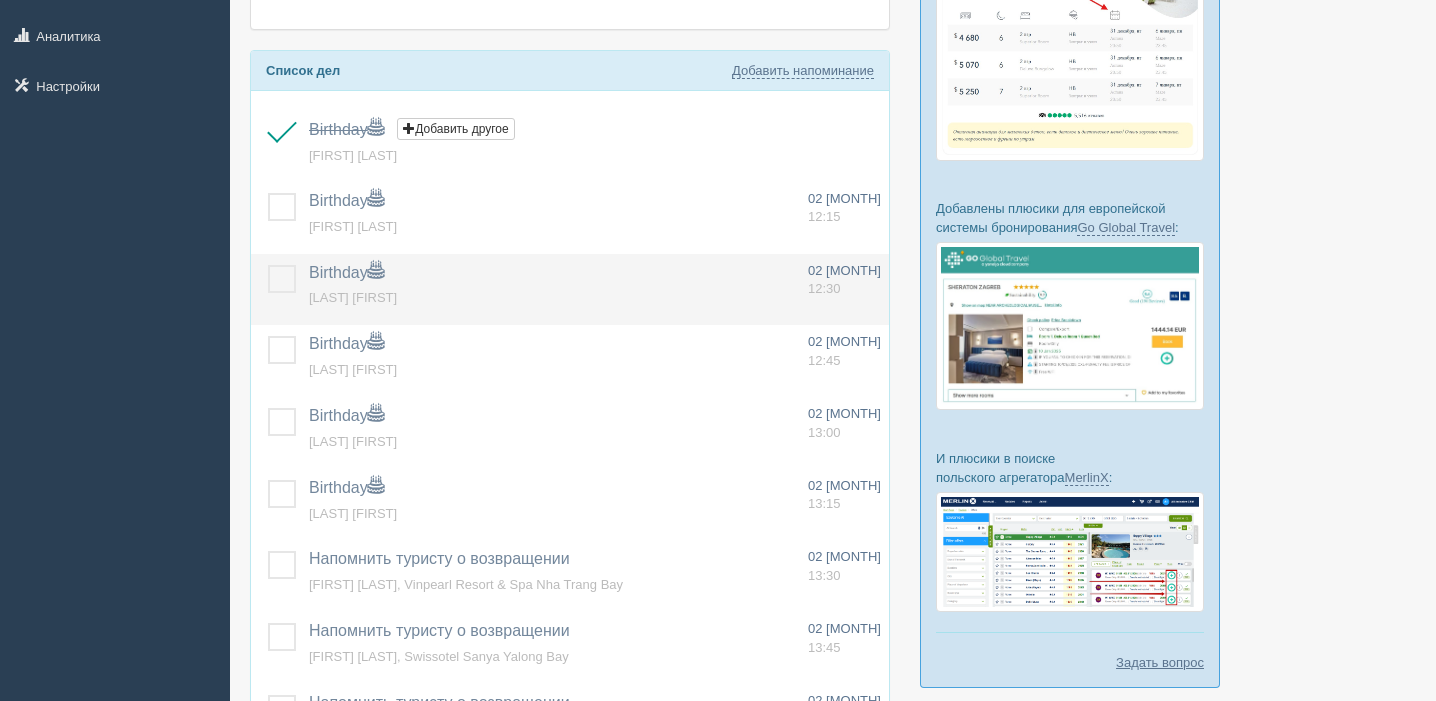 click at bounding box center [268, 265] 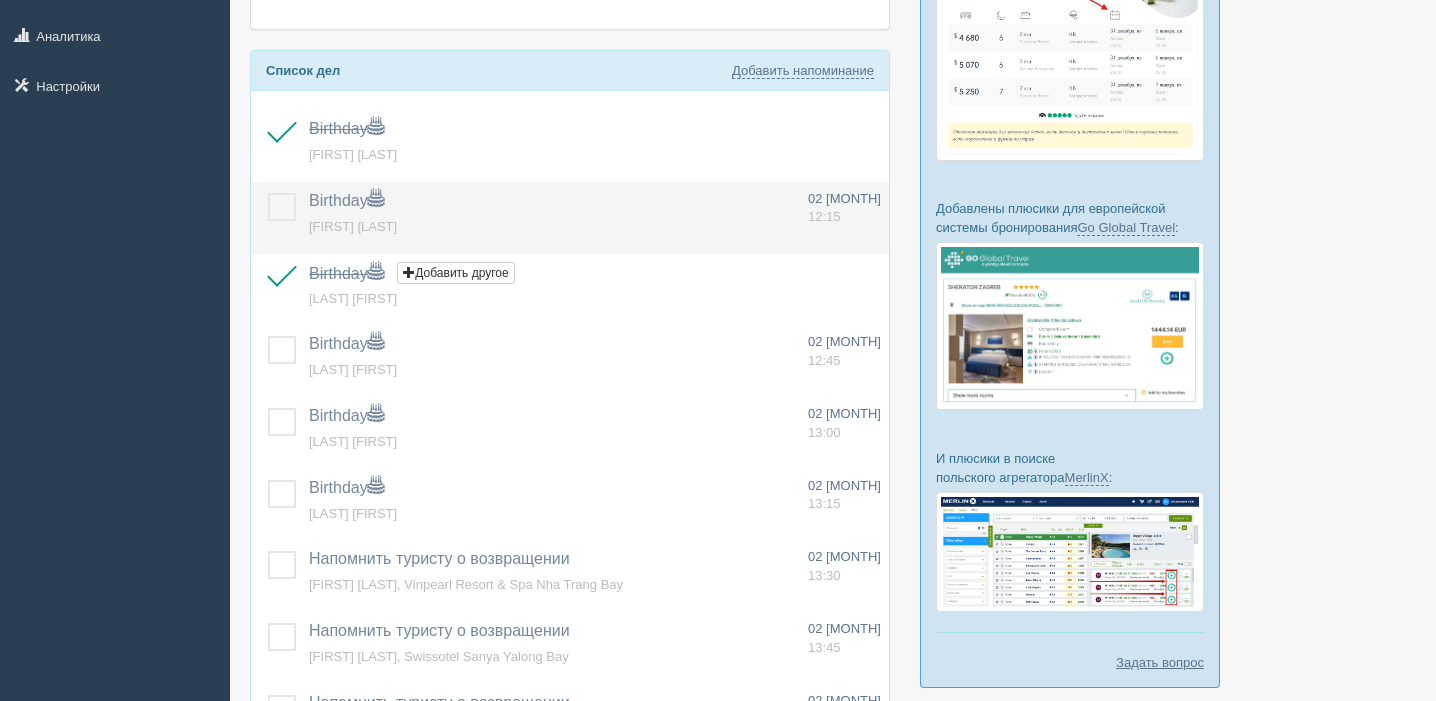 click at bounding box center (268, 193) 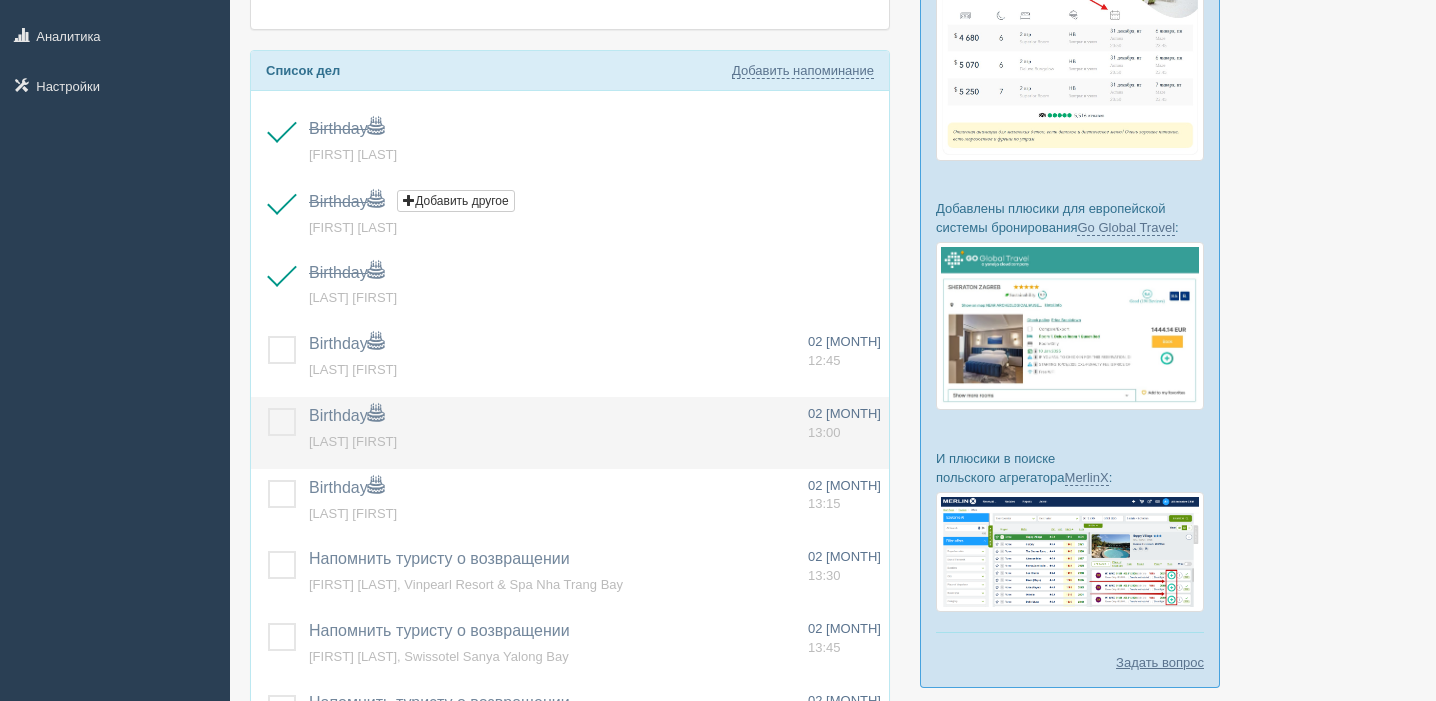 scroll, scrollTop: 378, scrollLeft: 0, axis: vertical 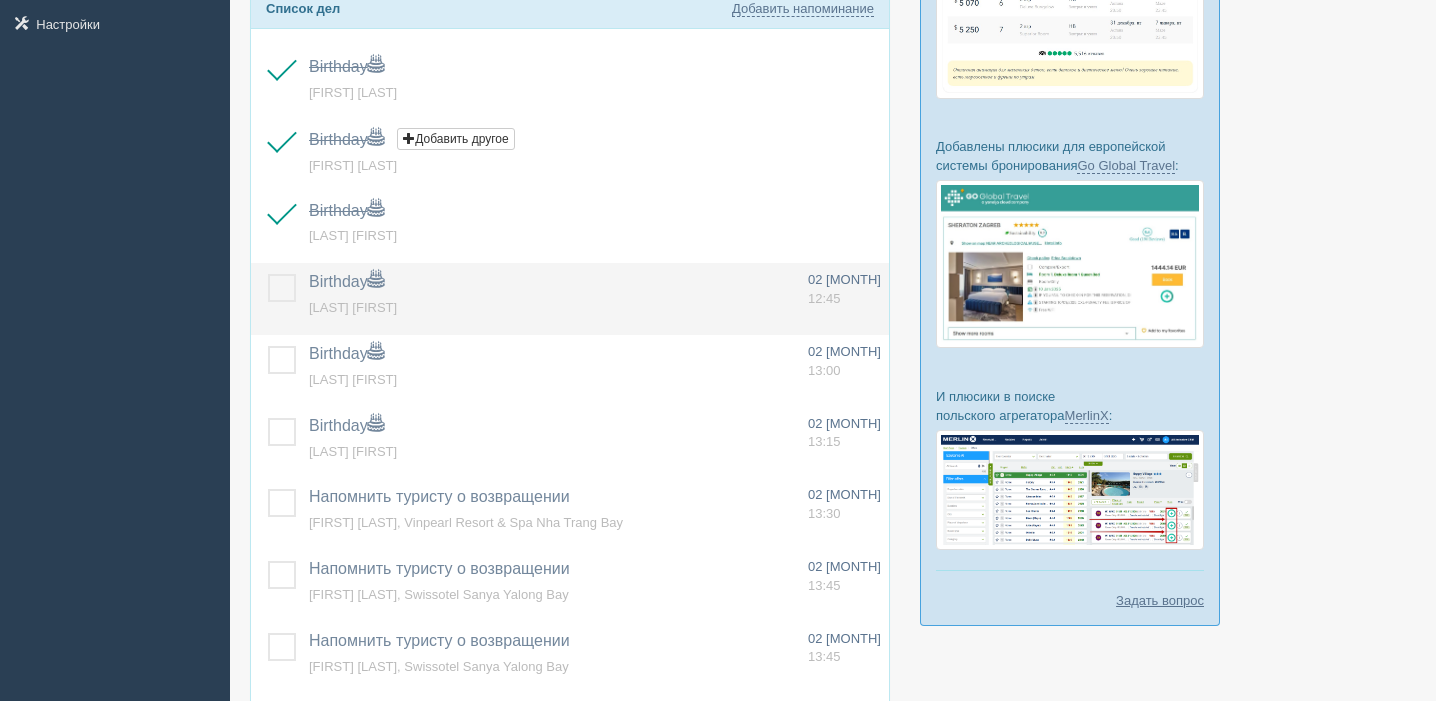 click at bounding box center [268, 274] 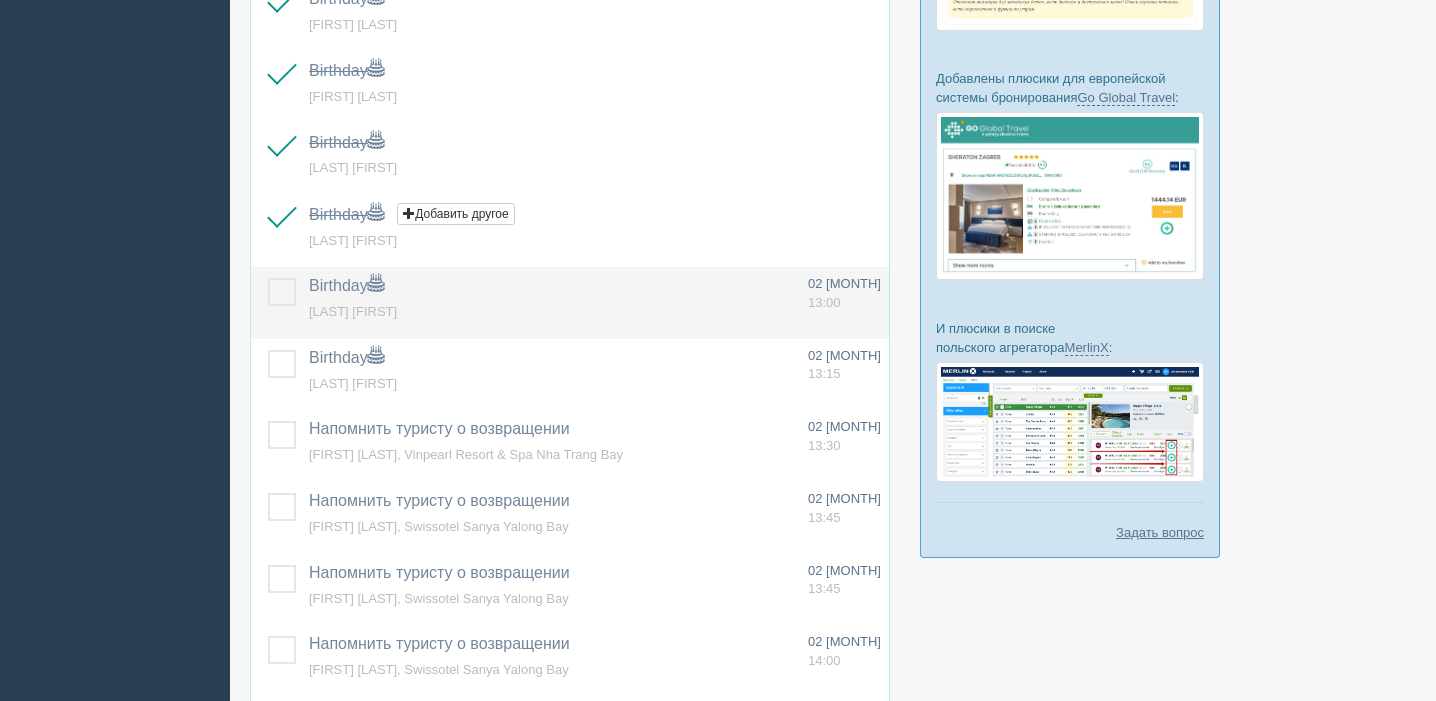 scroll, scrollTop: 447, scrollLeft: 0, axis: vertical 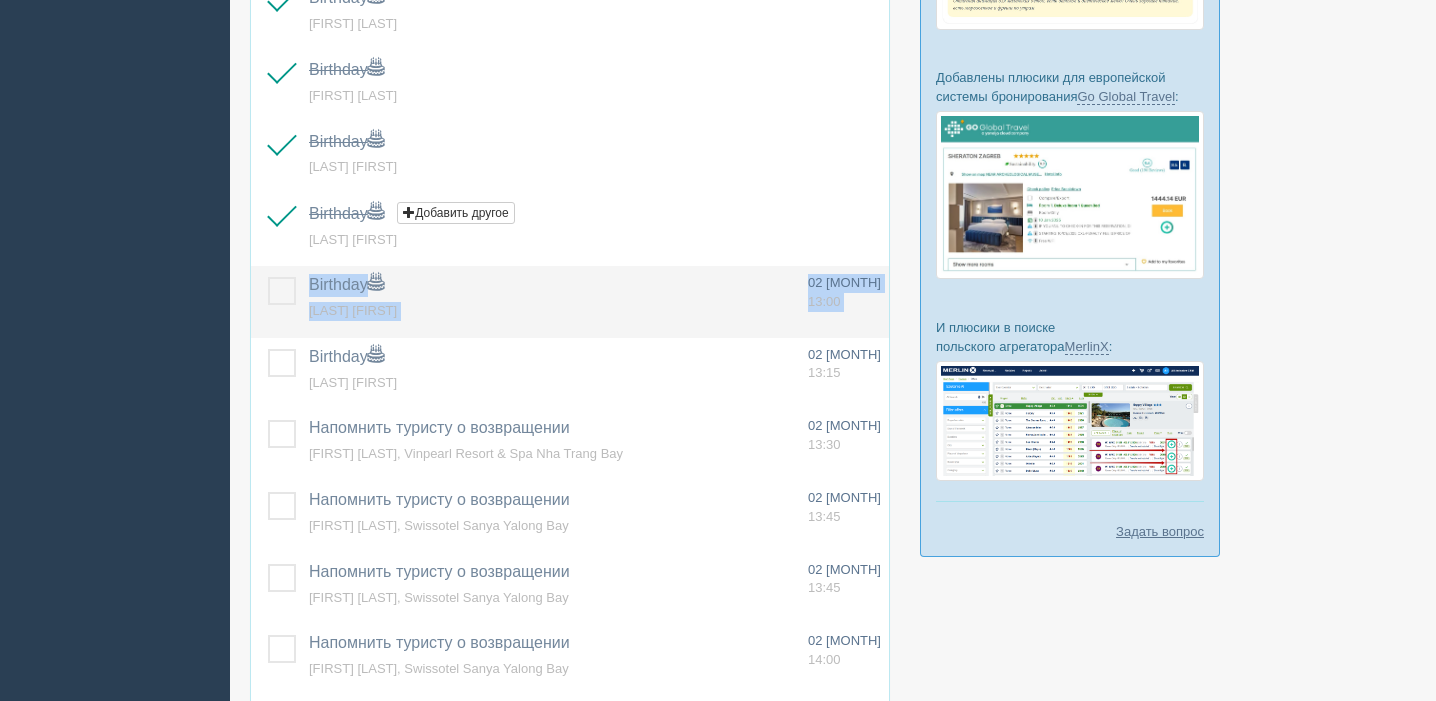 drag, startPoint x: 277, startPoint y: 289, endPoint x: 273, endPoint y: 320, distance: 31.257 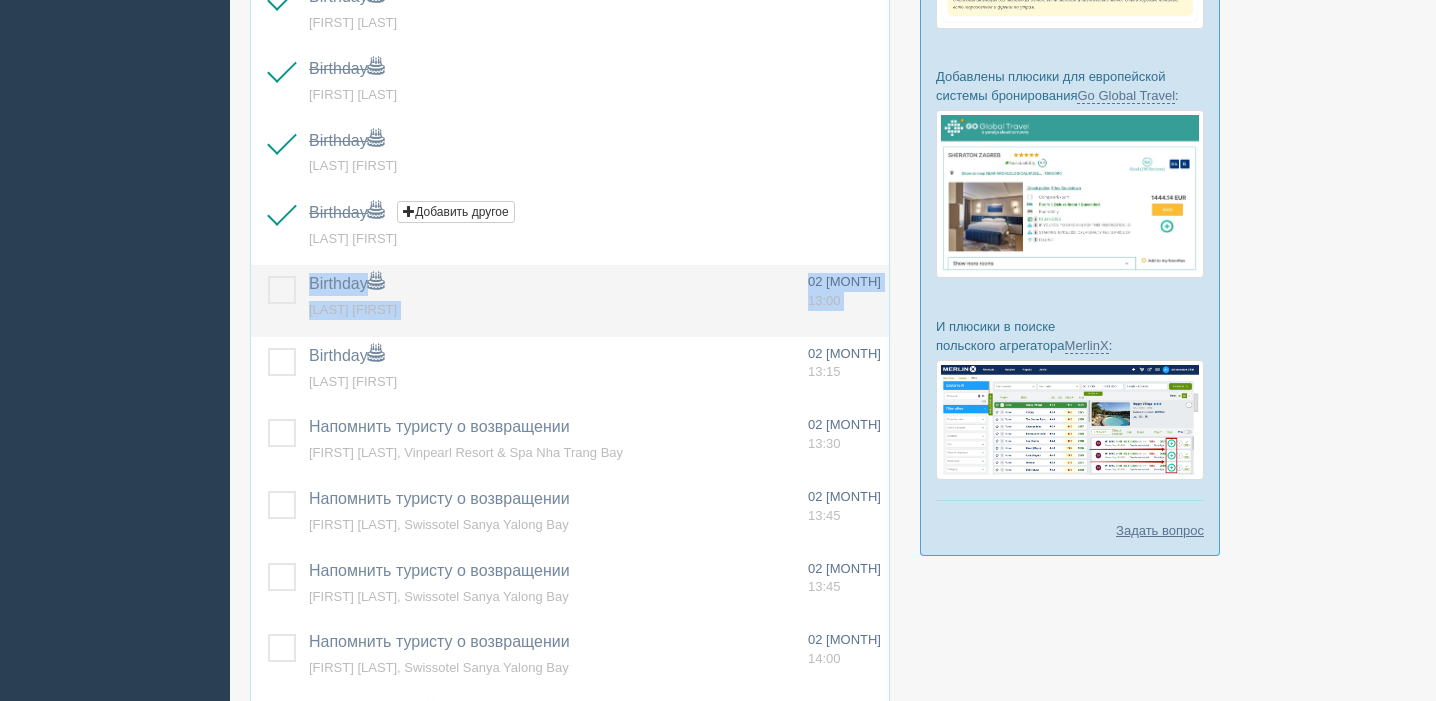 click at bounding box center (268, 276) 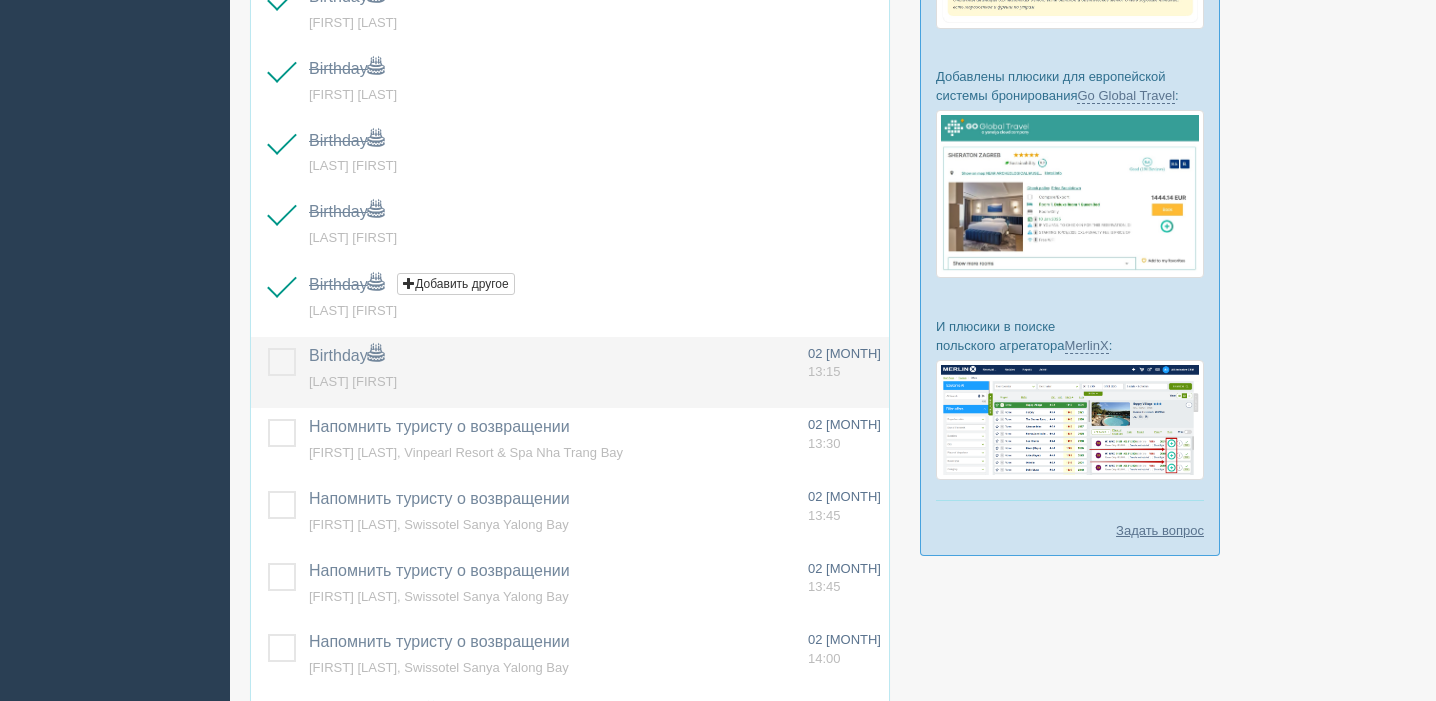click at bounding box center (268, 348) 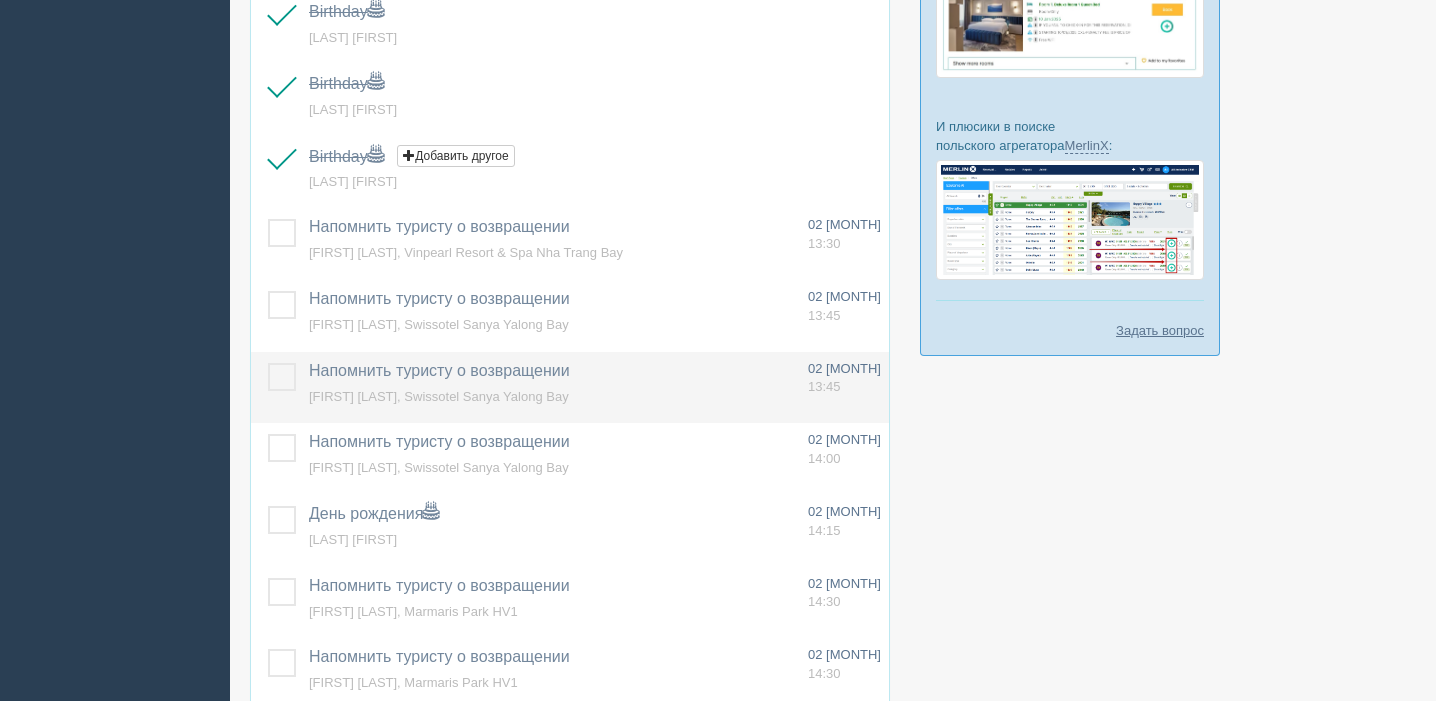 scroll, scrollTop: 650, scrollLeft: 0, axis: vertical 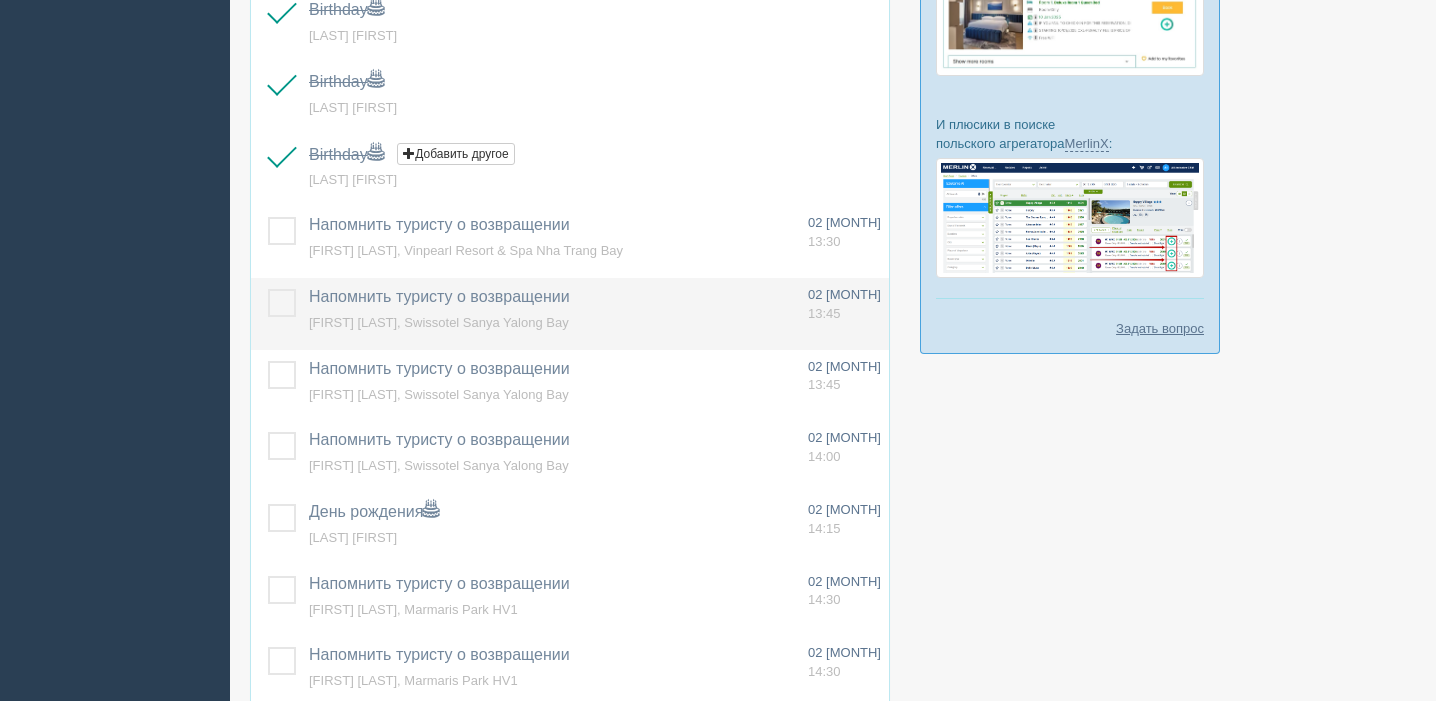 click at bounding box center (268, 289) 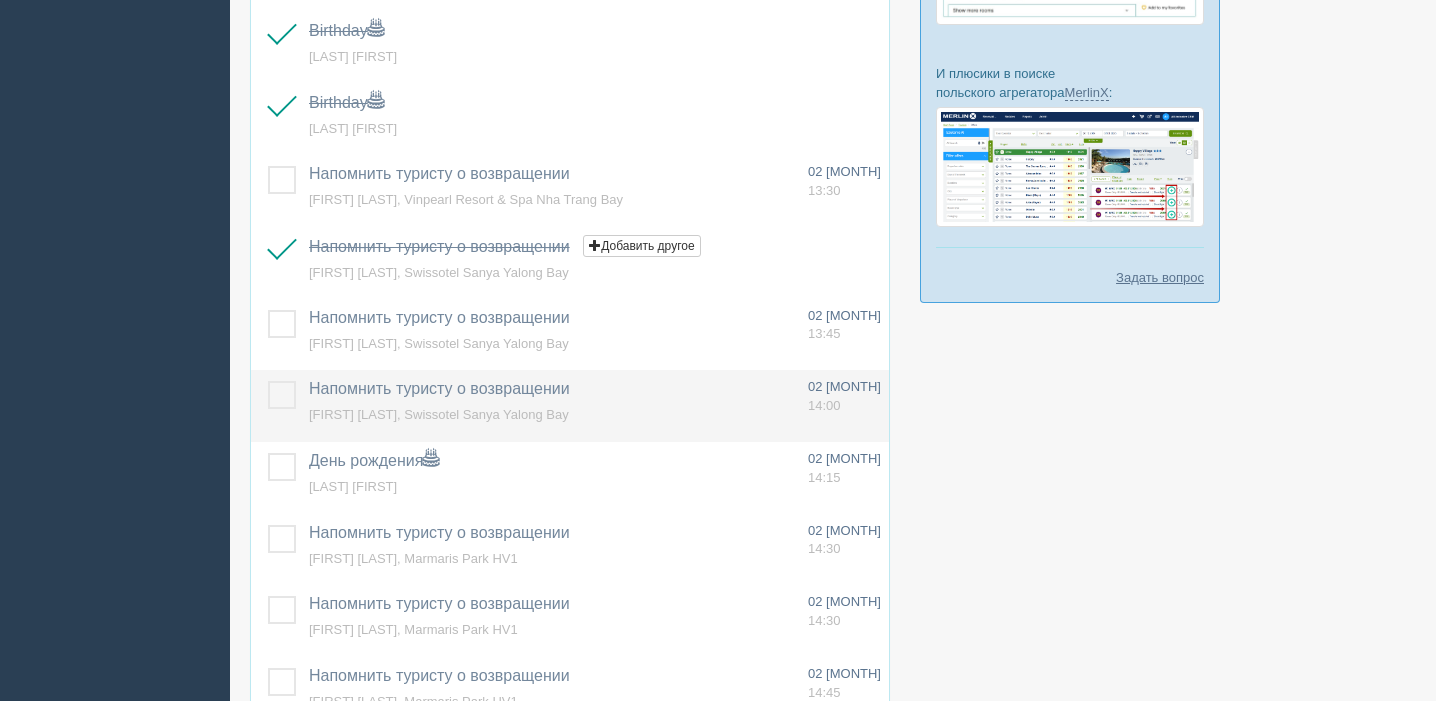 click at bounding box center [268, 381] 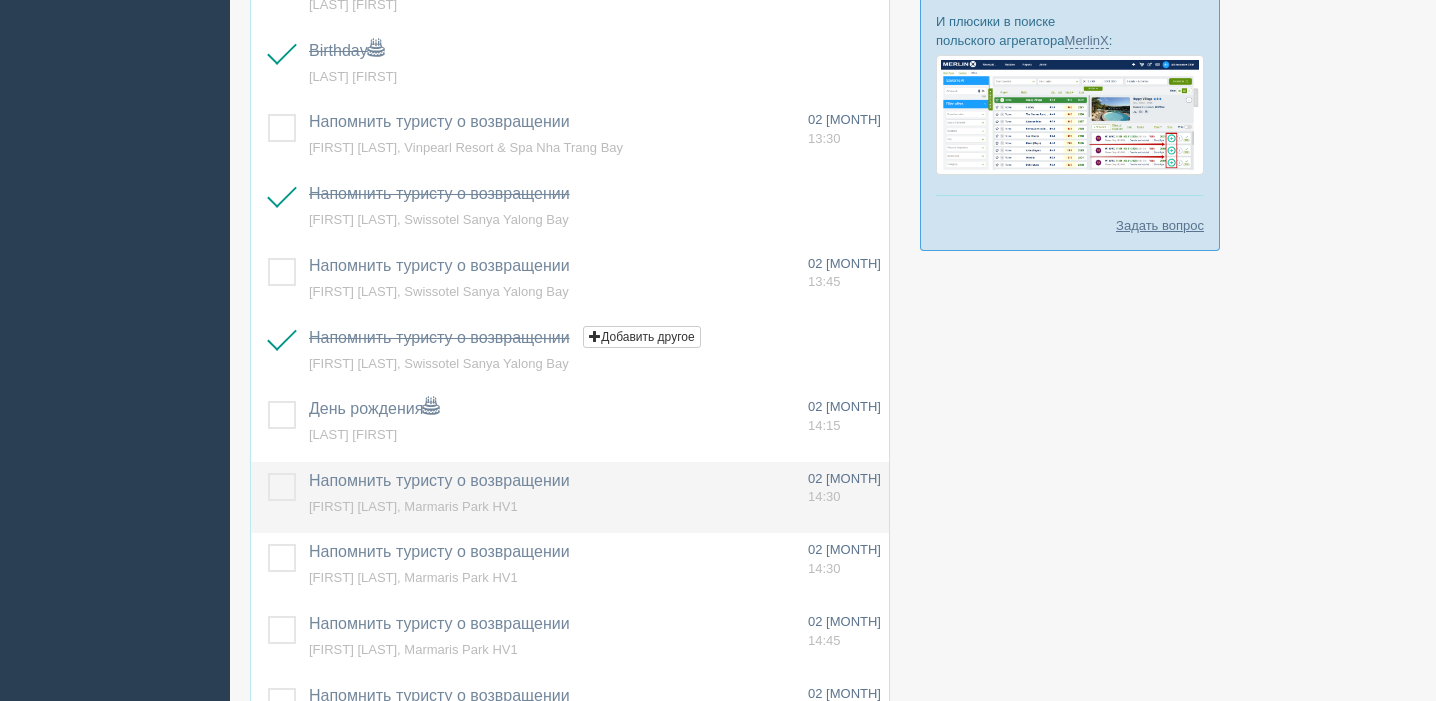 scroll, scrollTop: 772, scrollLeft: 0, axis: vertical 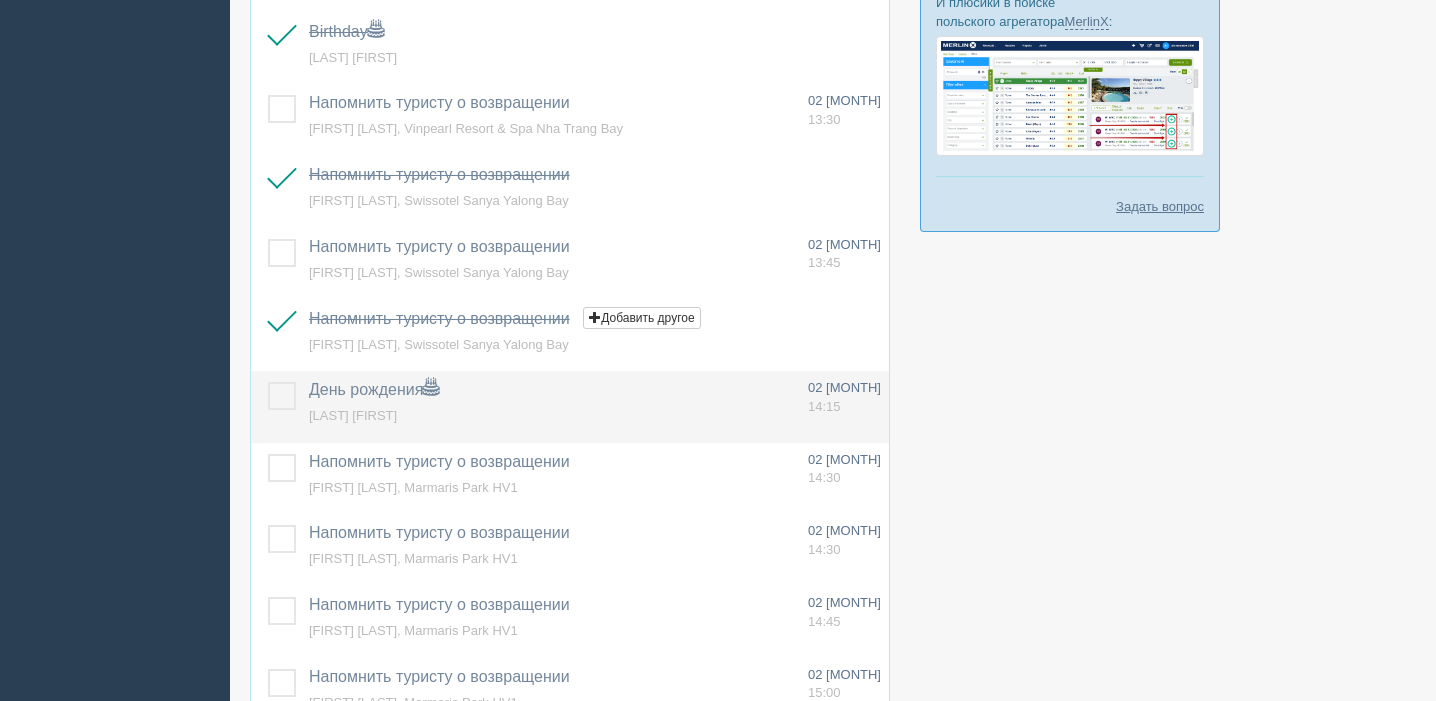 click at bounding box center (268, 382) 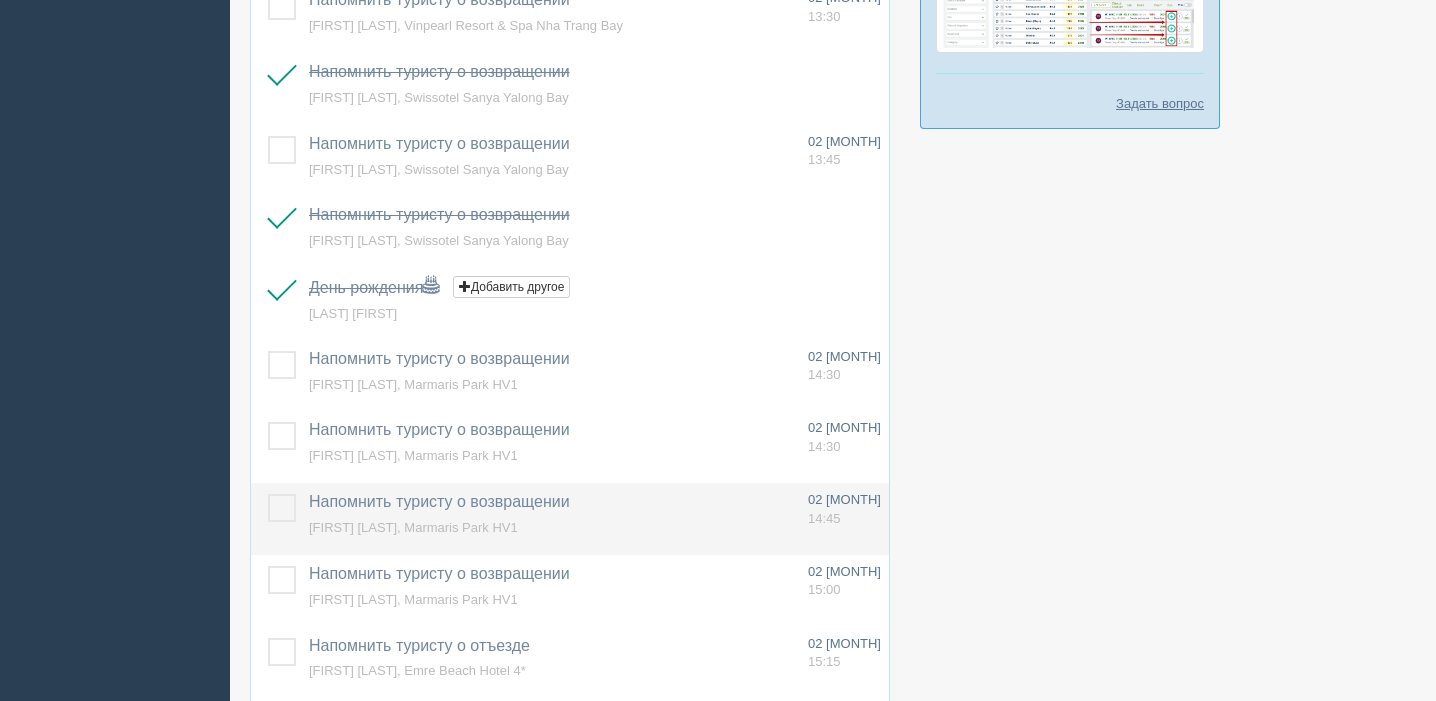 scroll, scrollTop: 877, scrollLeft: 0, axis: vertical 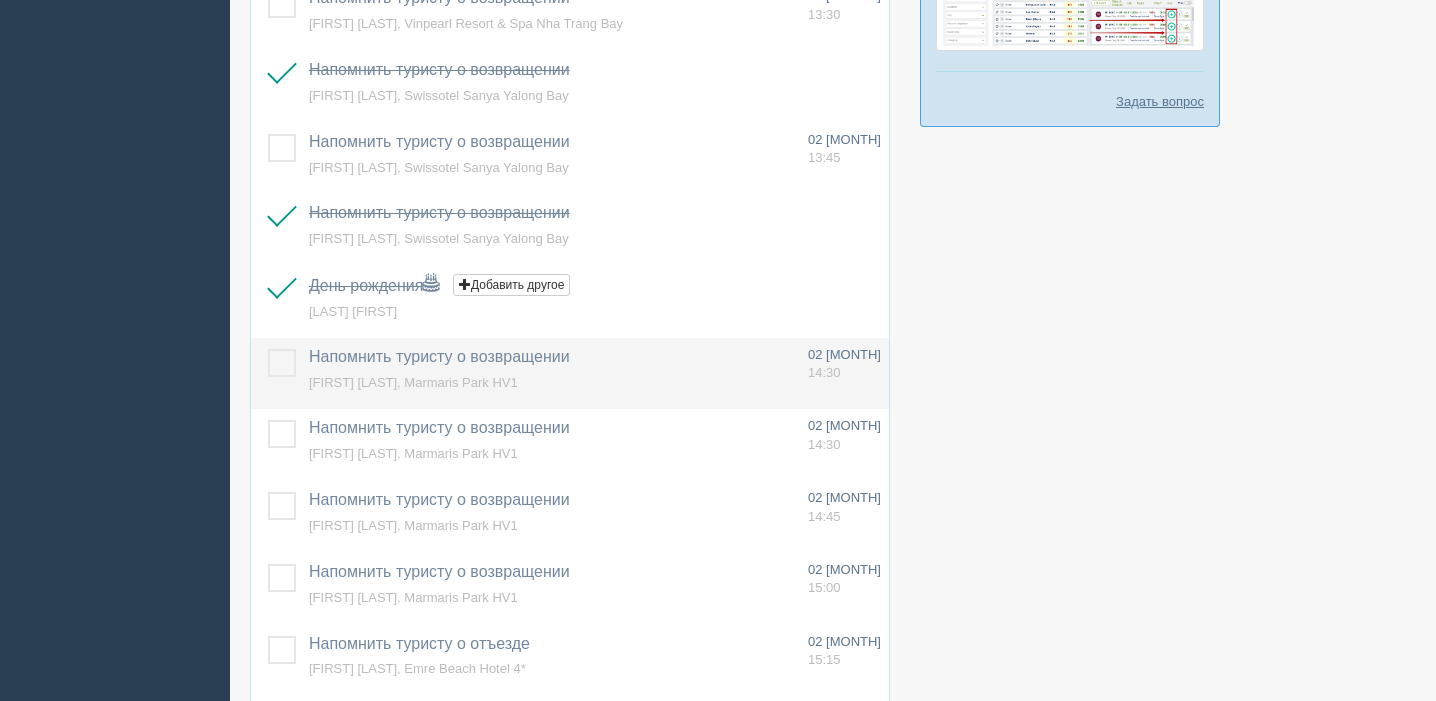 click at bounding box center (268, 349) 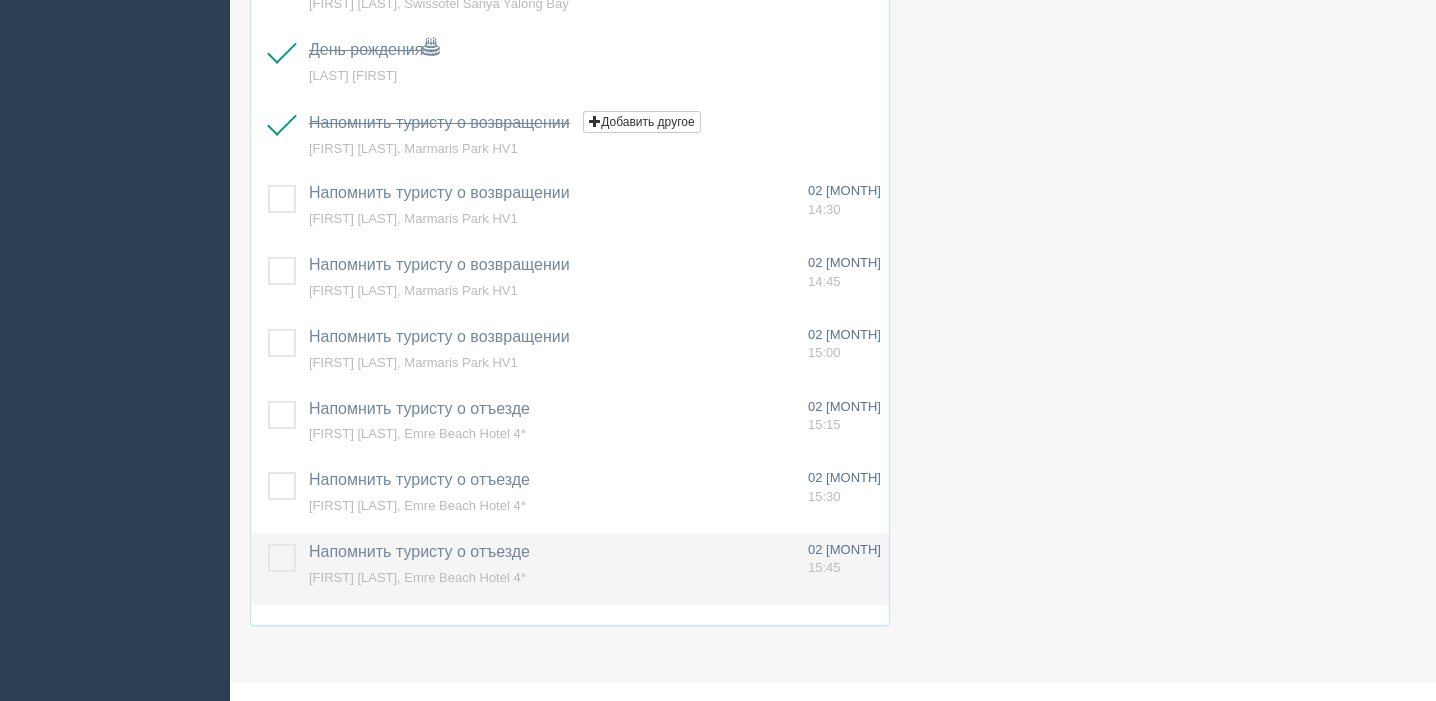 scroll, scrollTop: 1114, scrollLeft: 0, axis: vertical 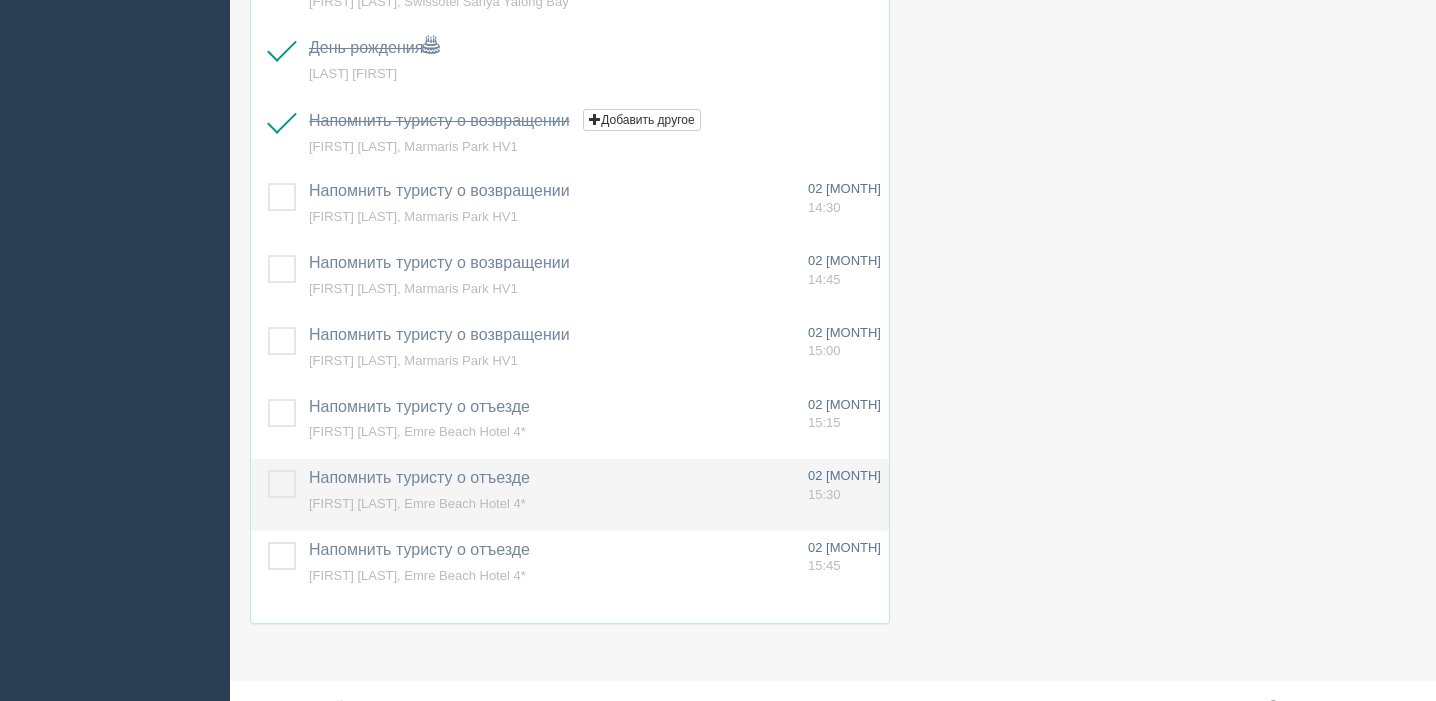 click at bounding box center [268, 470] 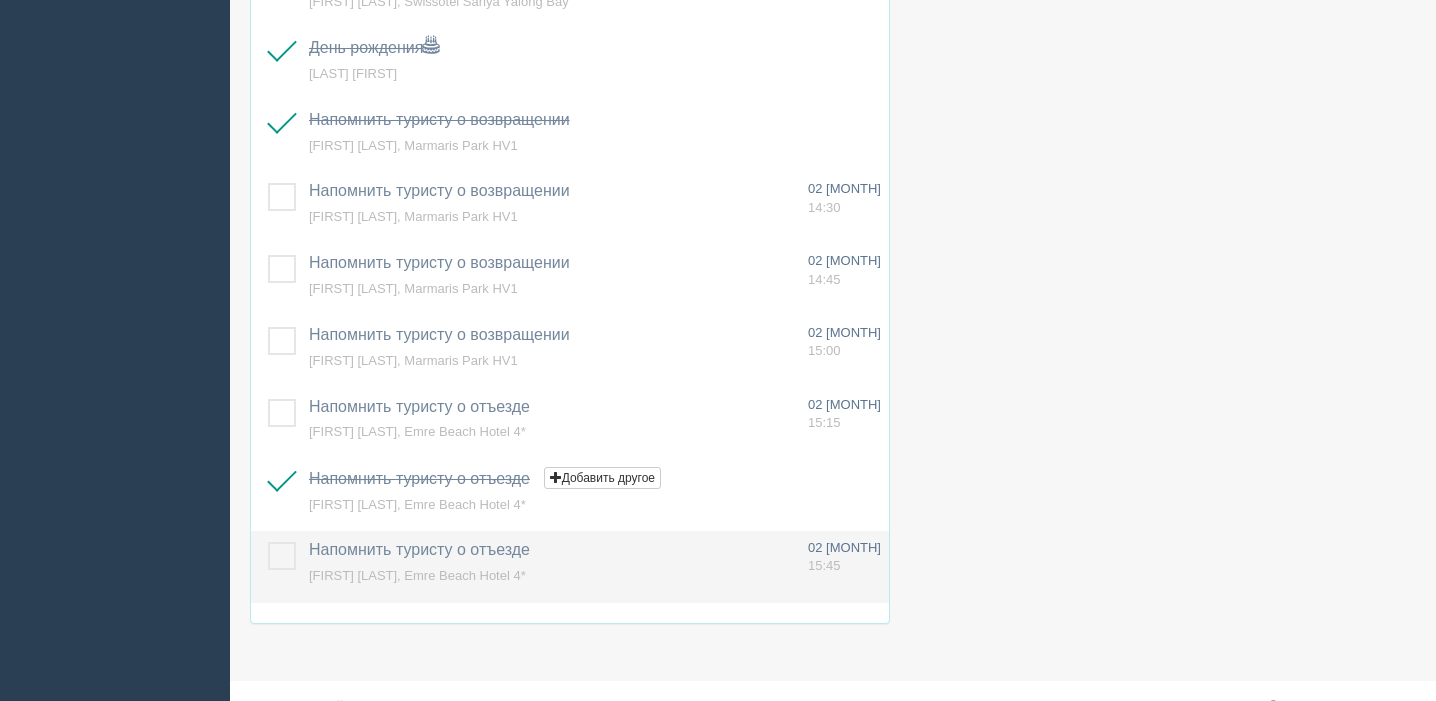 drag, startPoint x: 275, startPoint y: 556, endPoint x: 278, endPoint y: 538, distance: 18.248287 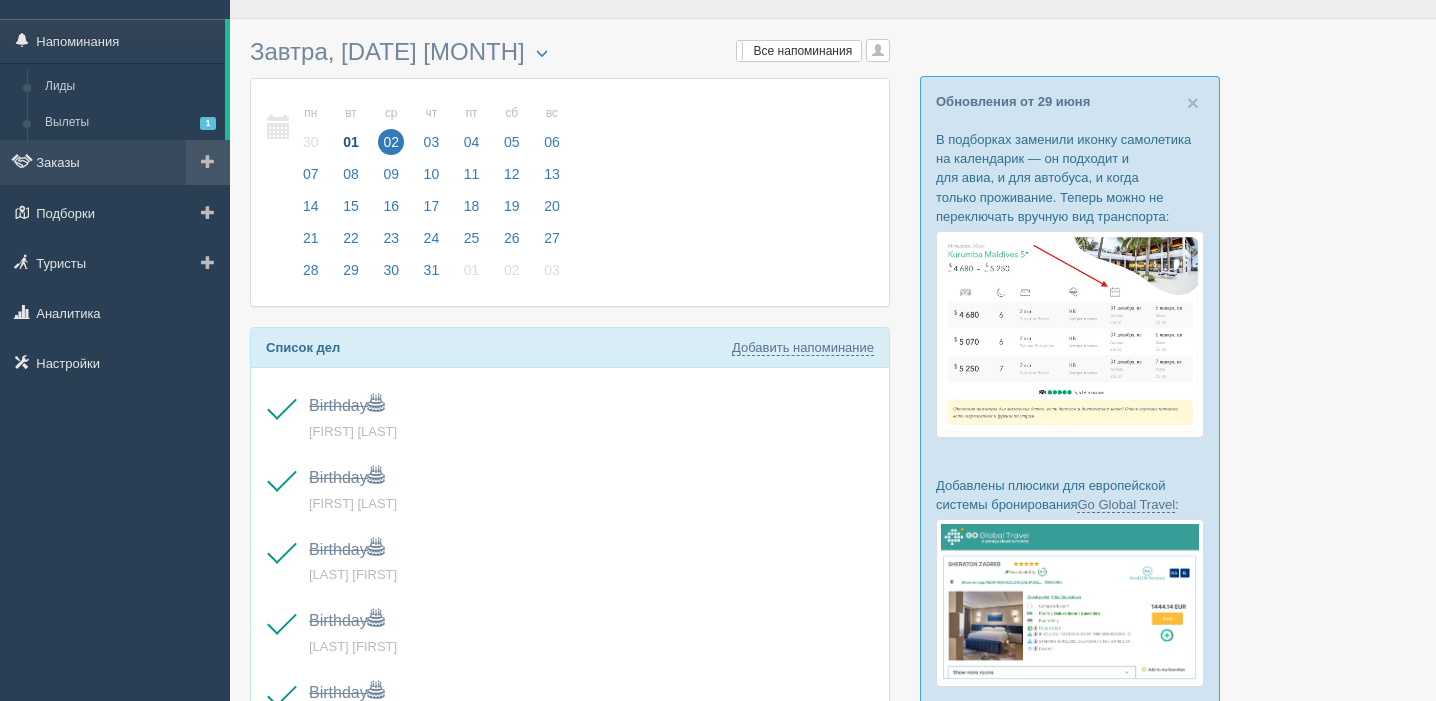scroll, scrollTop: 0, scrollLeft: 0, axis: both 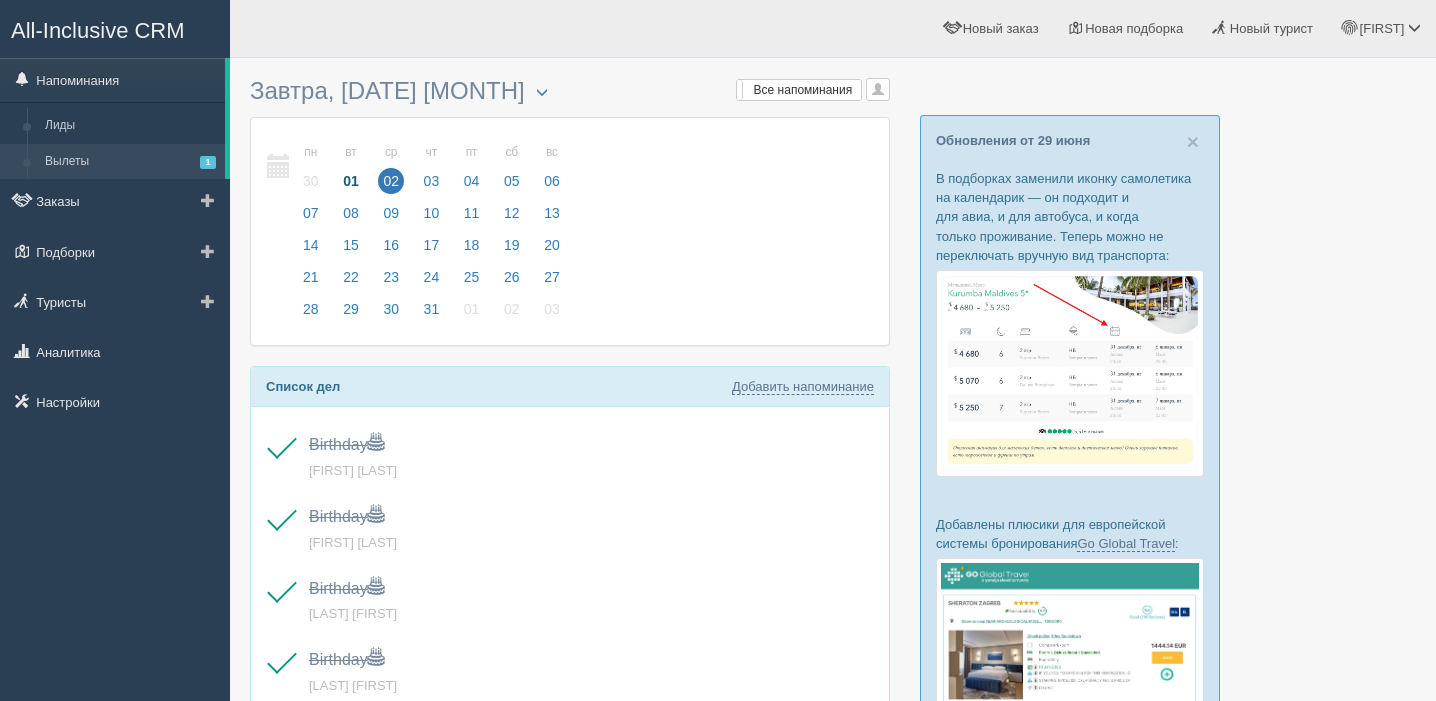 click on "Вылеты 1" at bounding box center [130, 162] 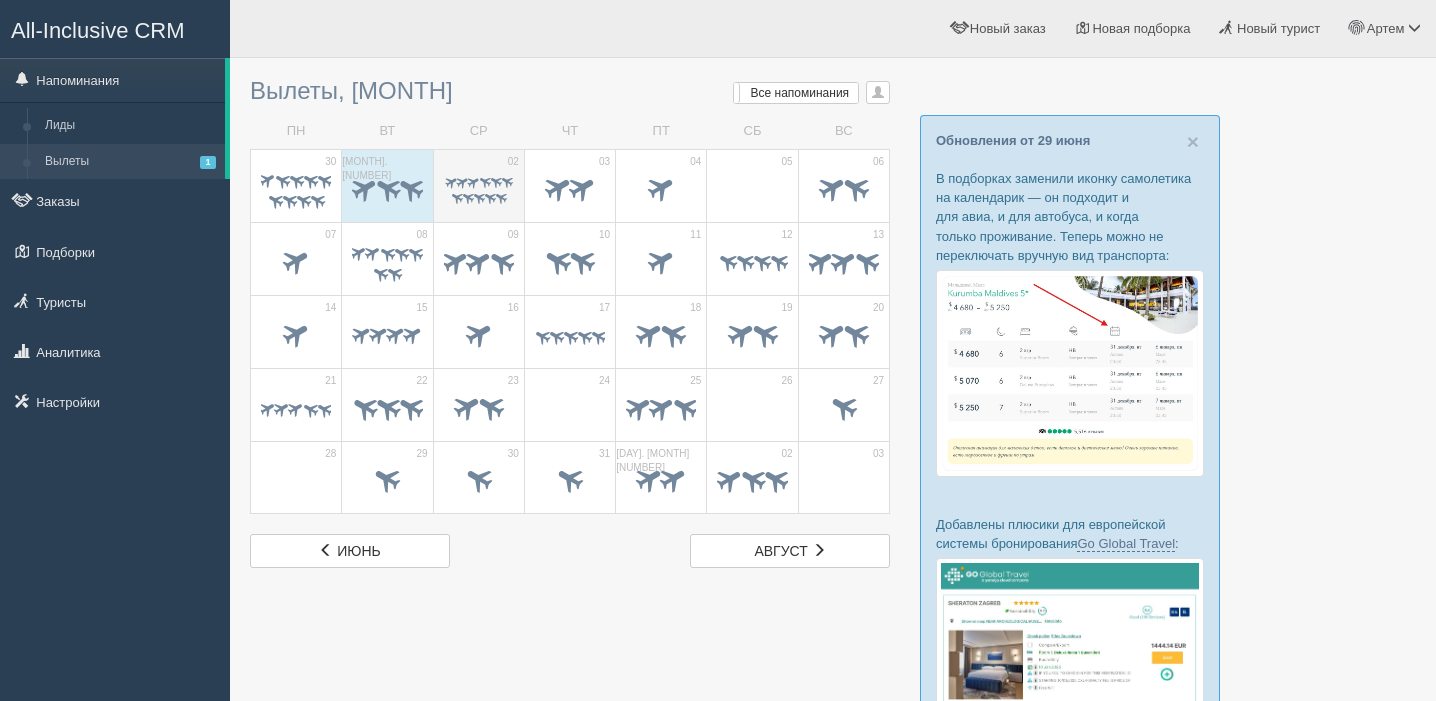 scroll, scrollTop: 0, scrollLeft: 0, axis: both 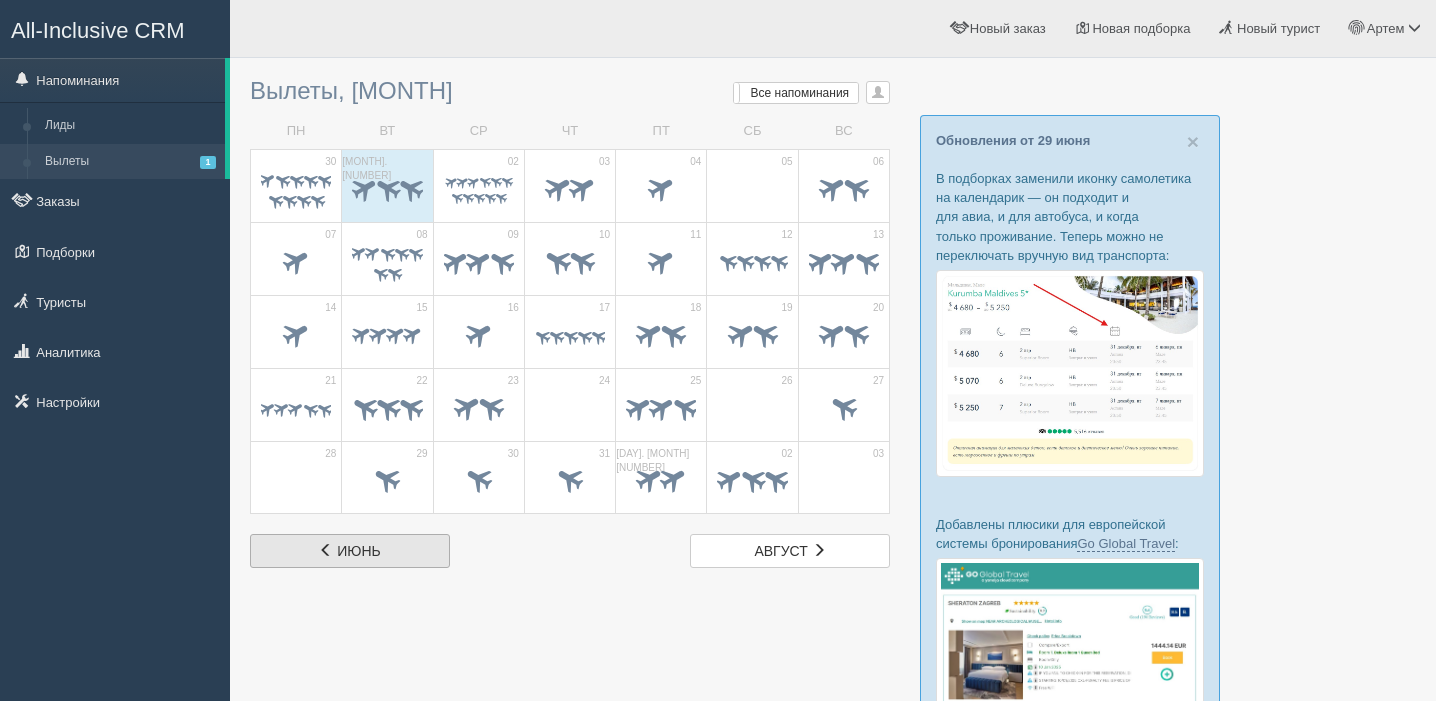 click on "июнь" at bounding box center [358, 587] 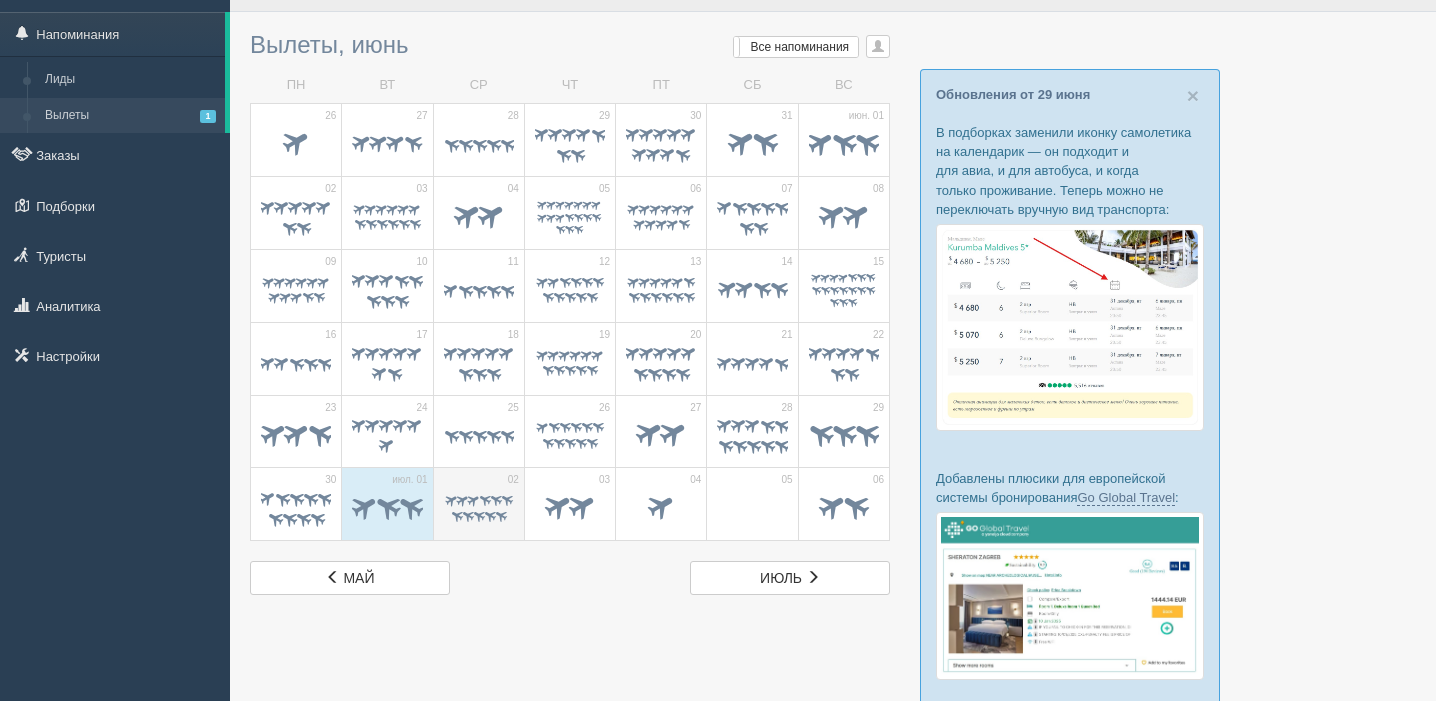 scroll, scrollTop: 0, scrollLeft: 0, axis: both 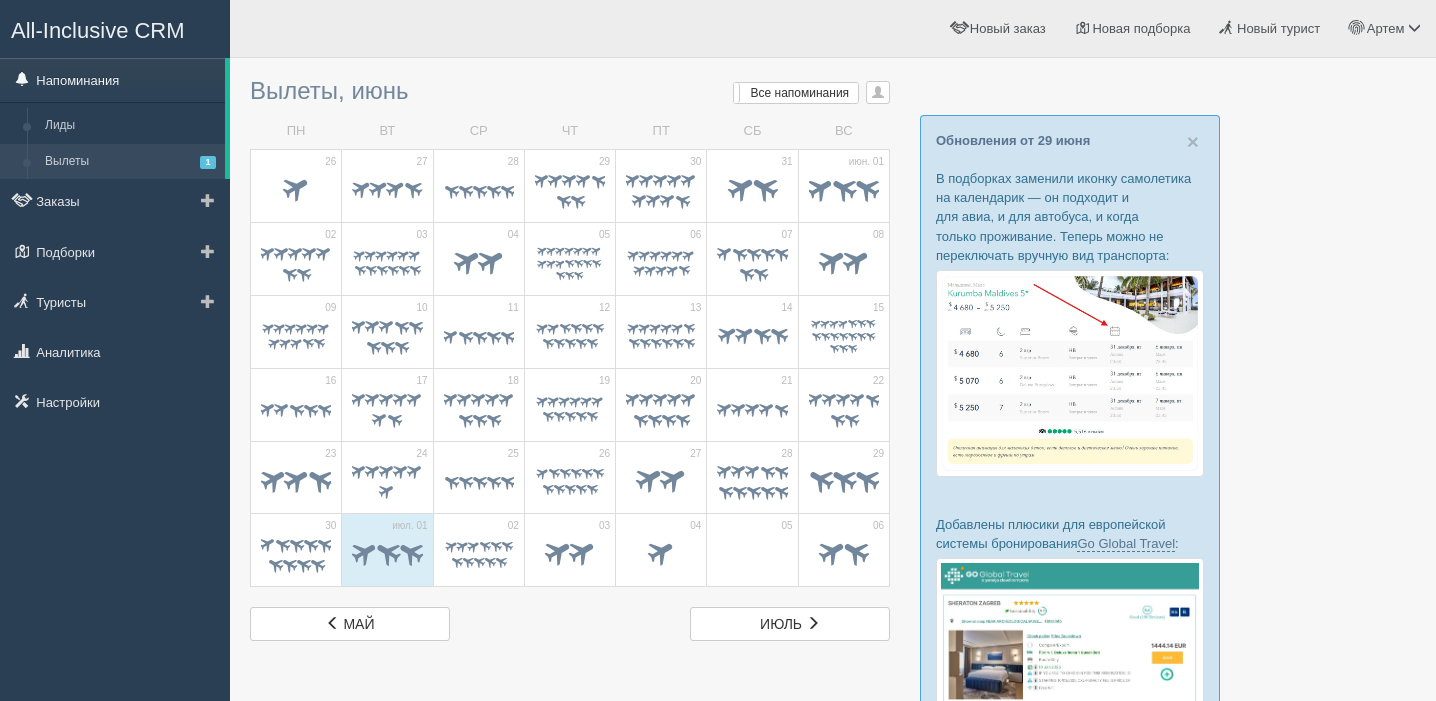click on "Напоминания" at bounding box center [112, 80] 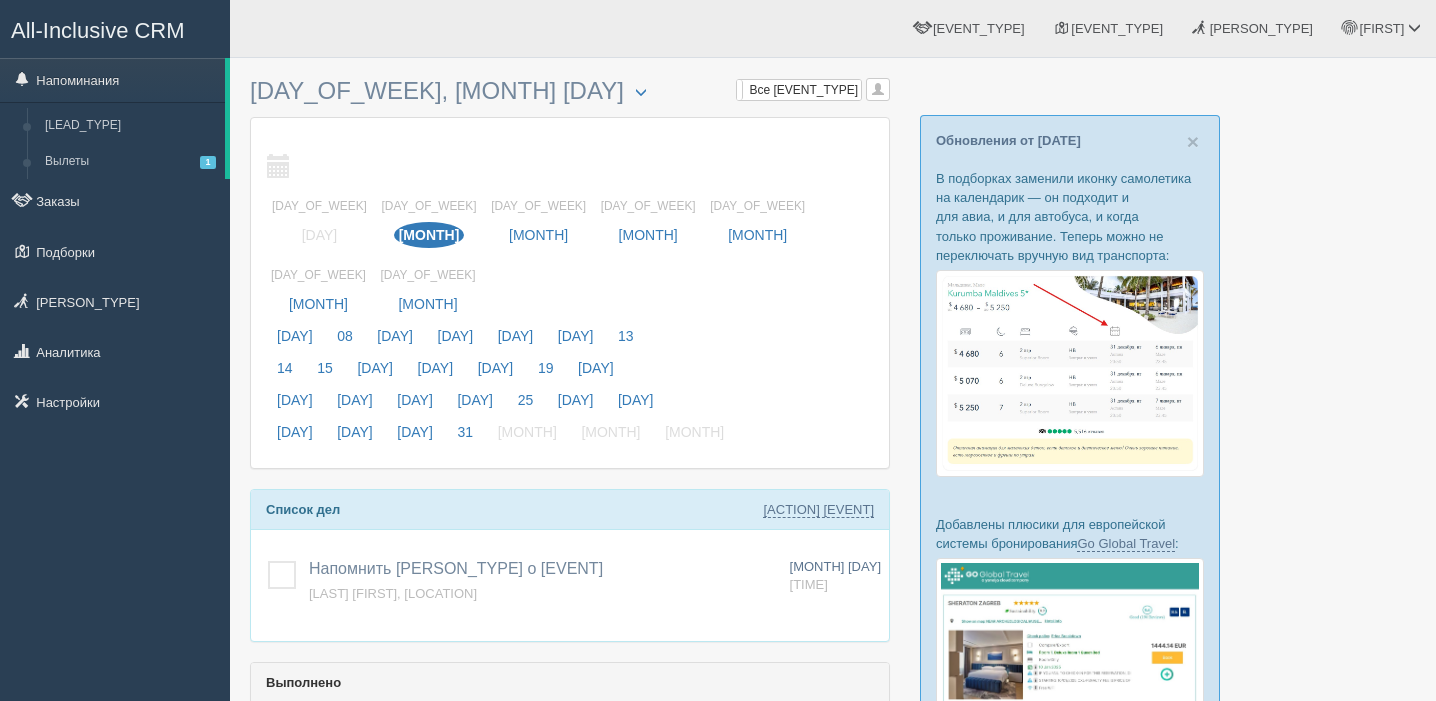 scroll, scrollTop: 0, scrollLeft: 0, axis: both 